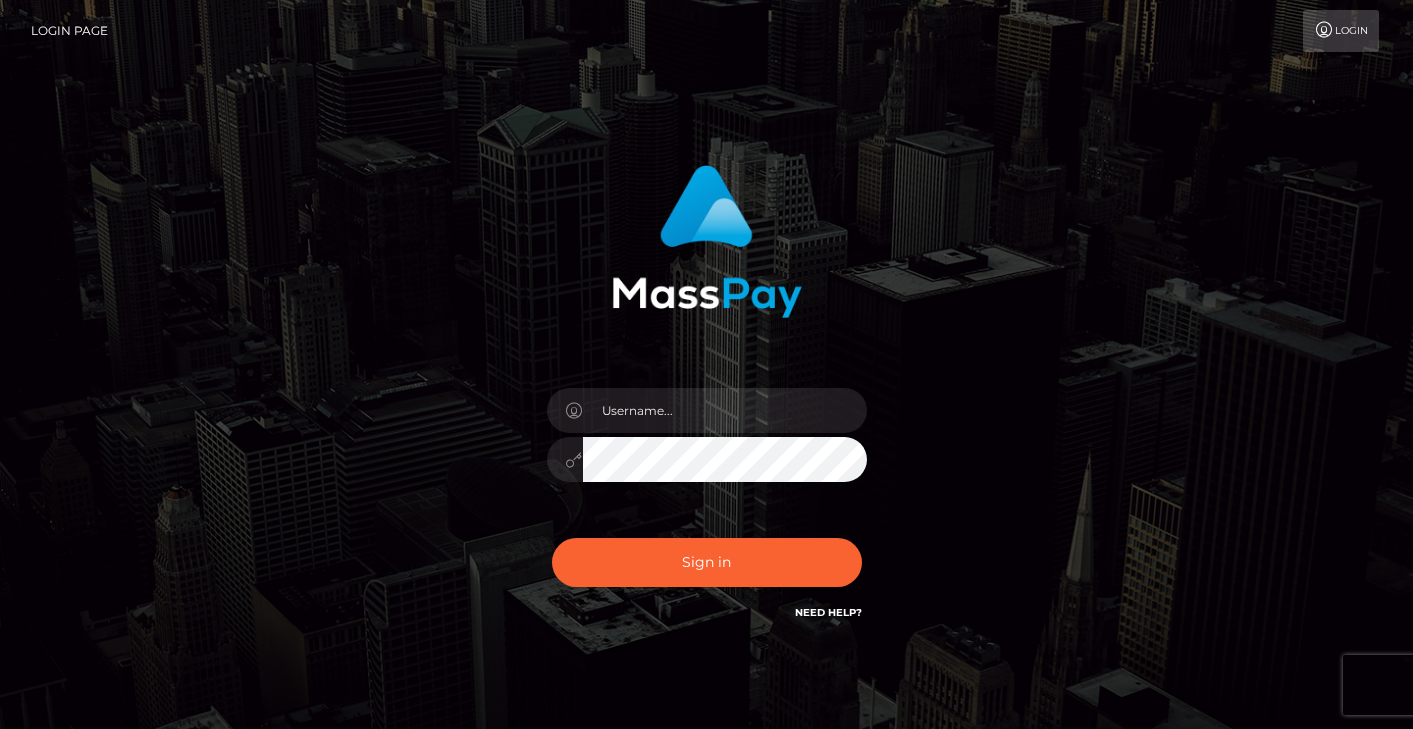 scroll, scrollTop: 0, scrollLeft: 0, axis: both 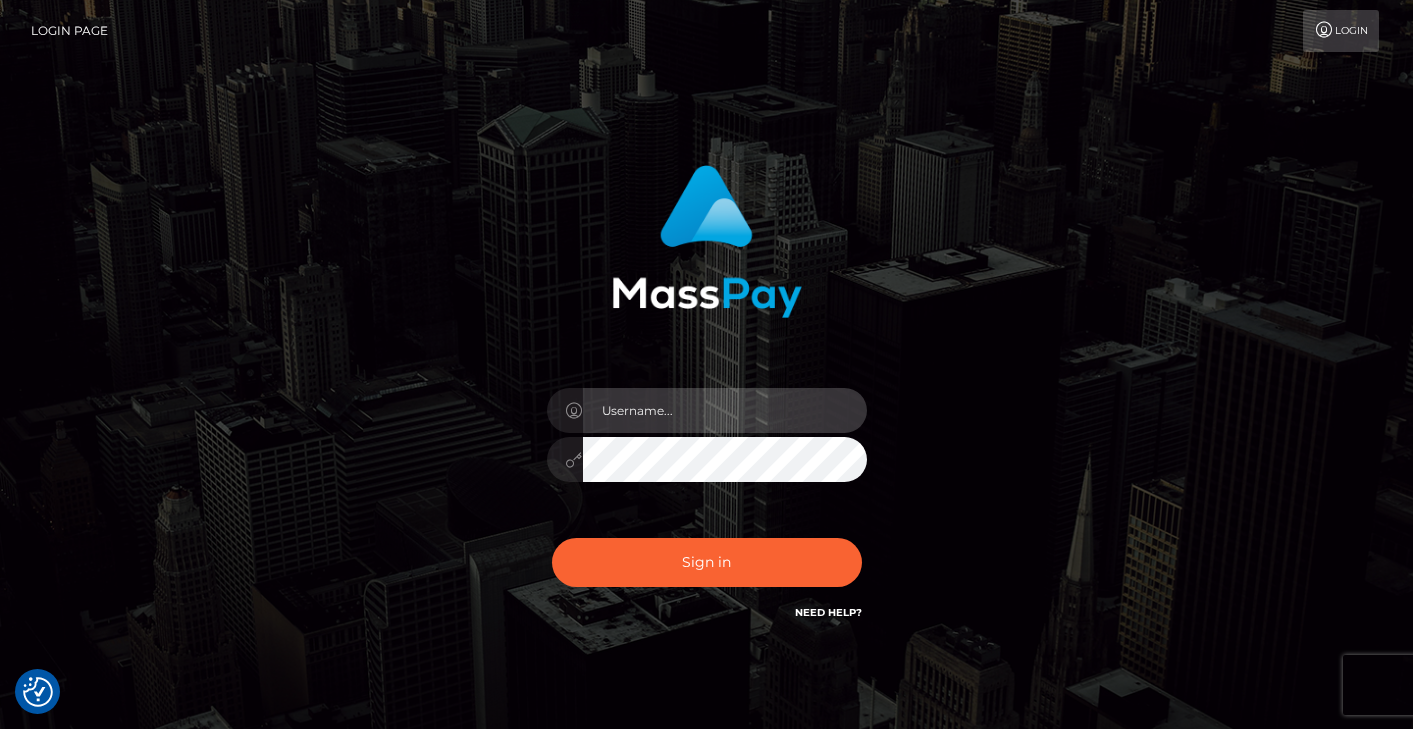 type on "vlad" 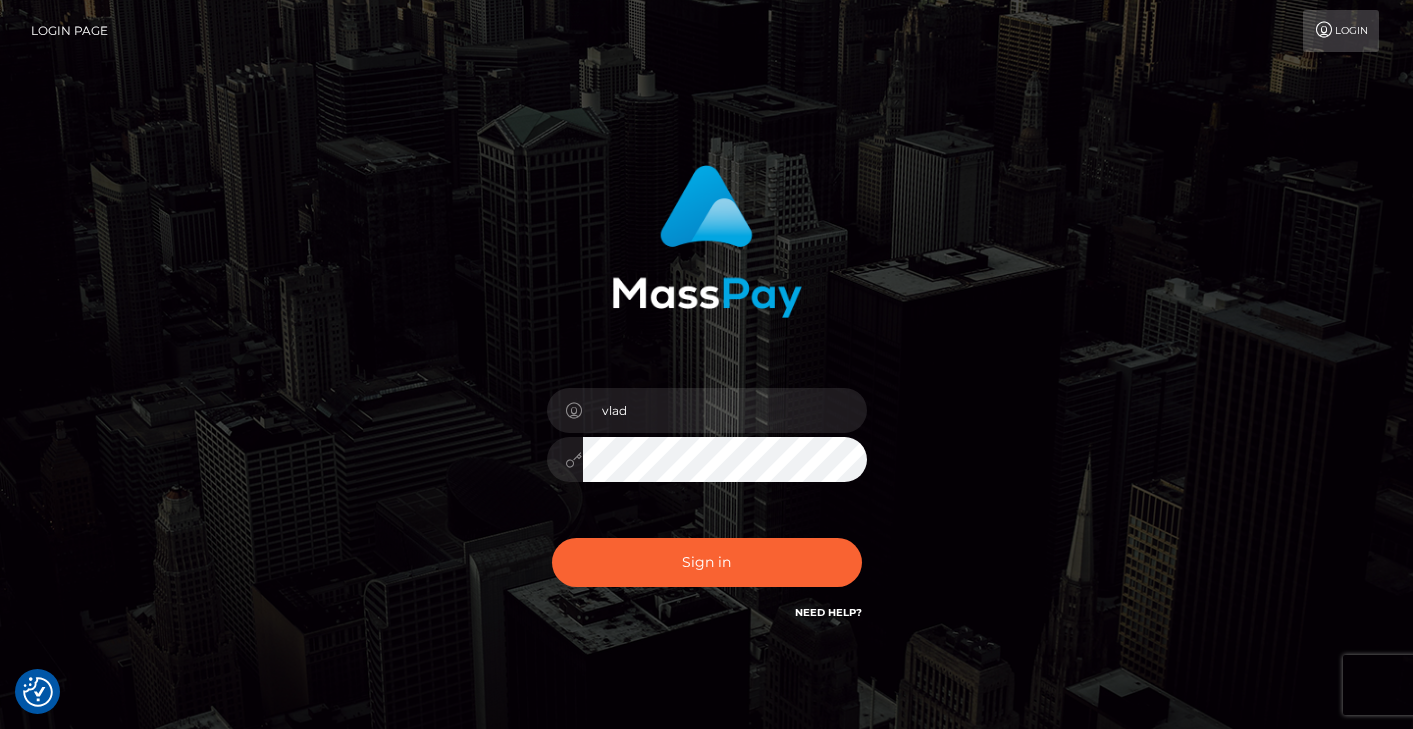 click on "Sign in
Need
Help?" at bounding box center [707, 570] 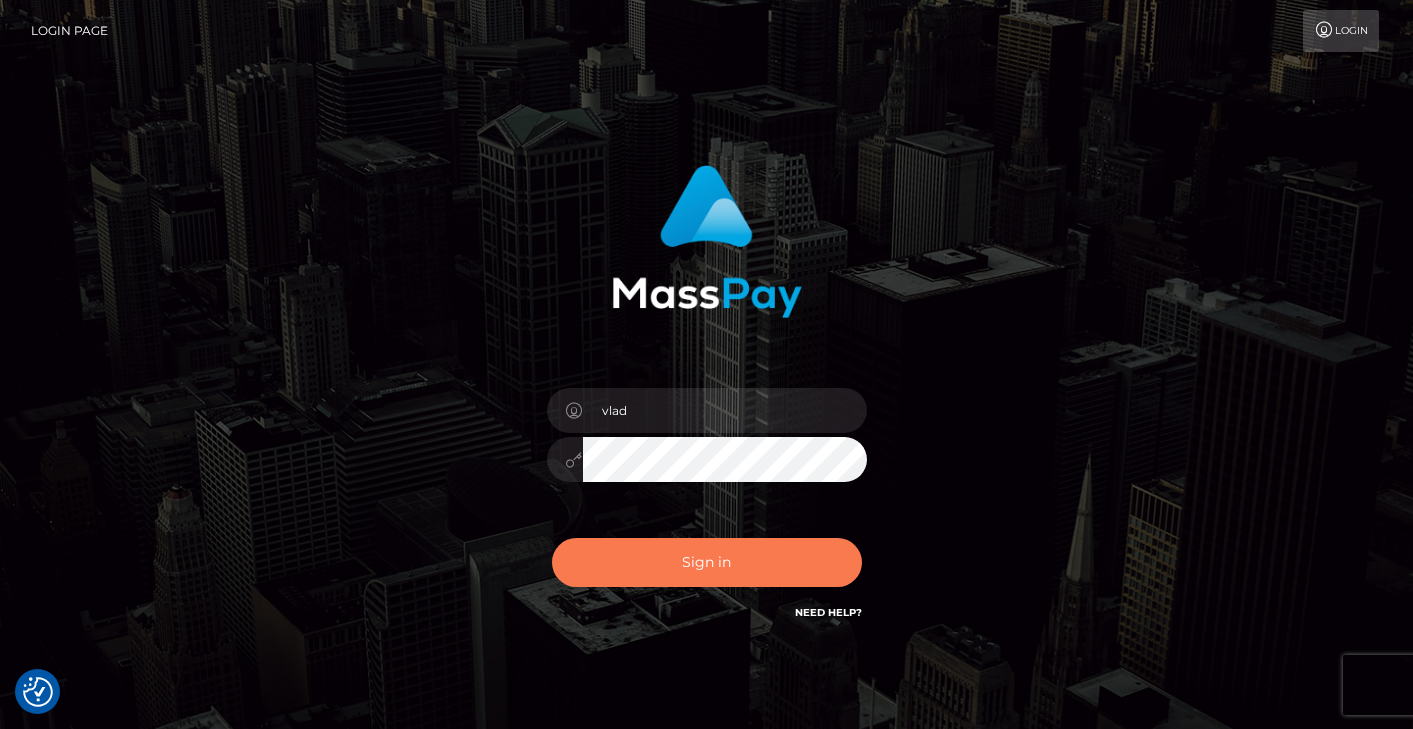 click on "Sign in" at bounding box center [707, 562] 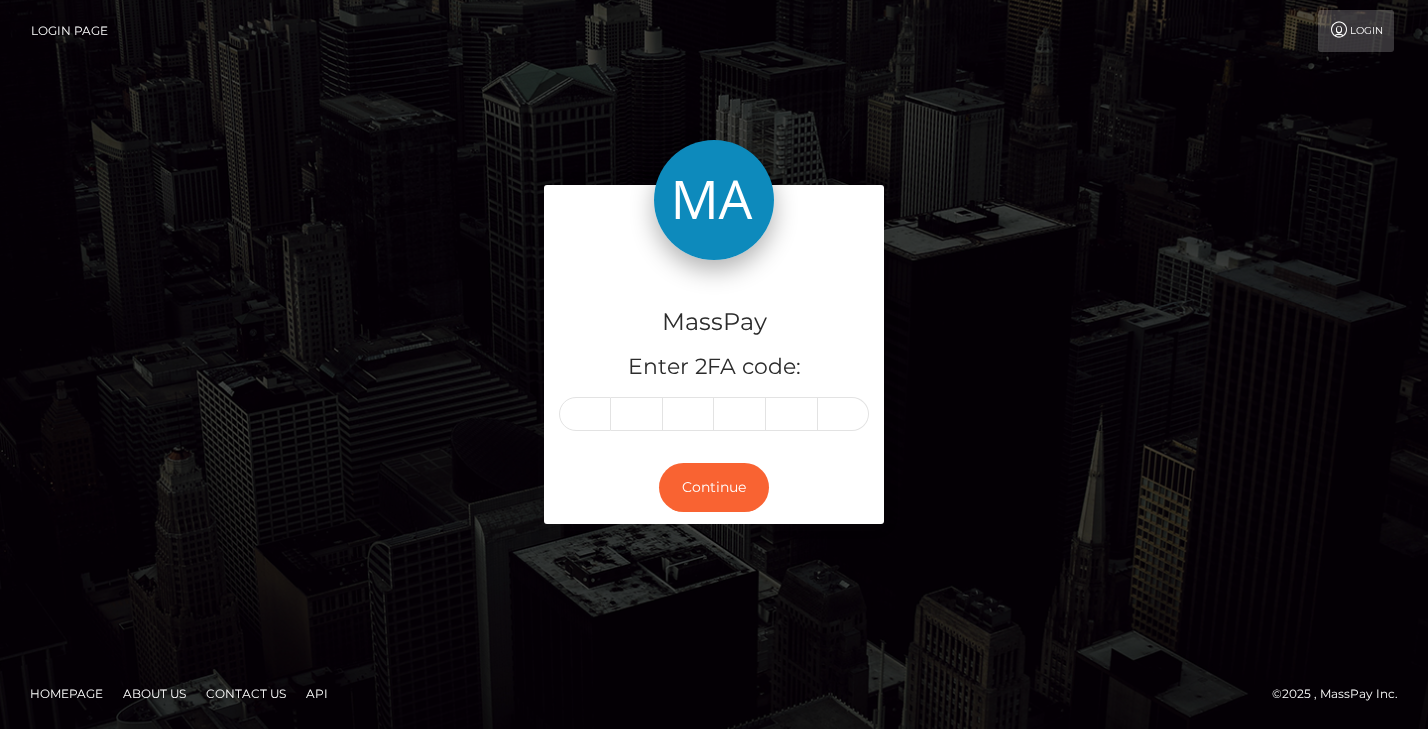 scroll, scrollTop: 0, scrollLeft: 0, axis: both 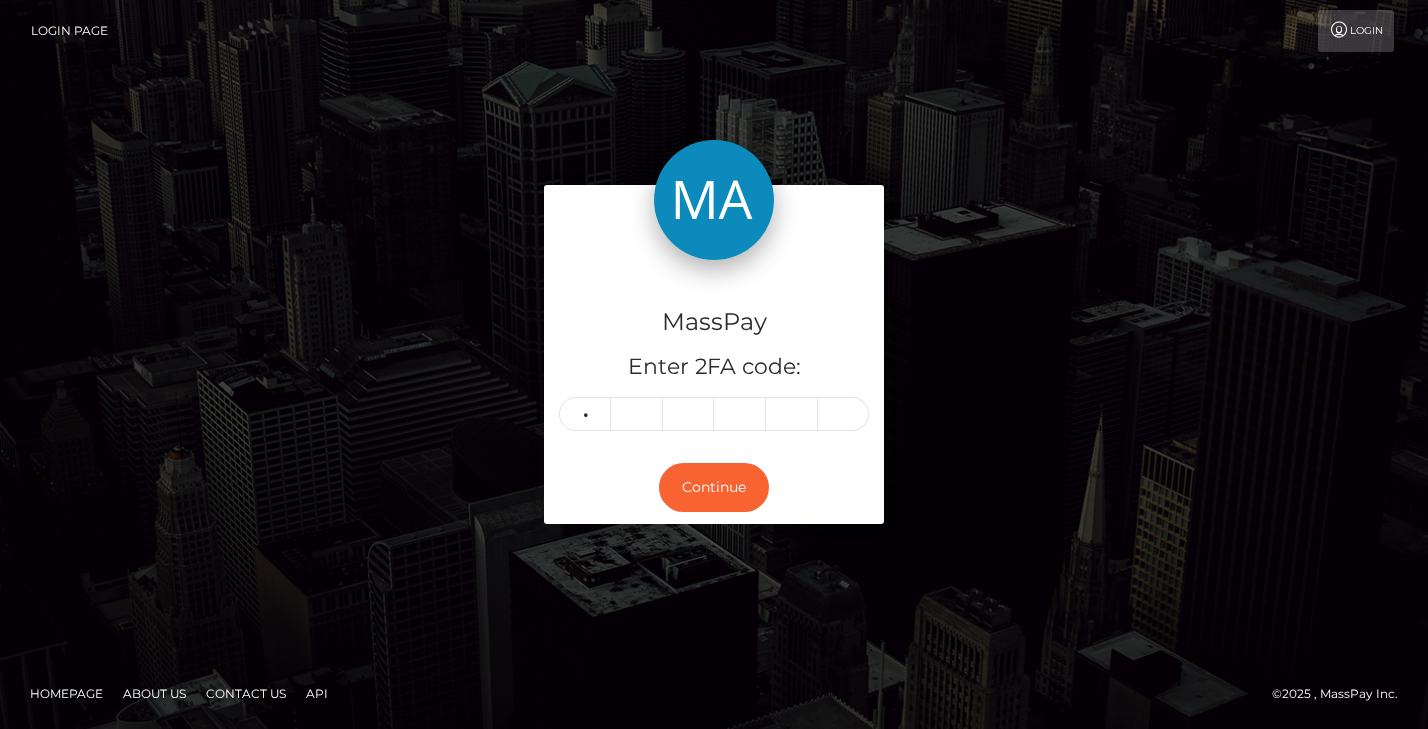 type on "5" 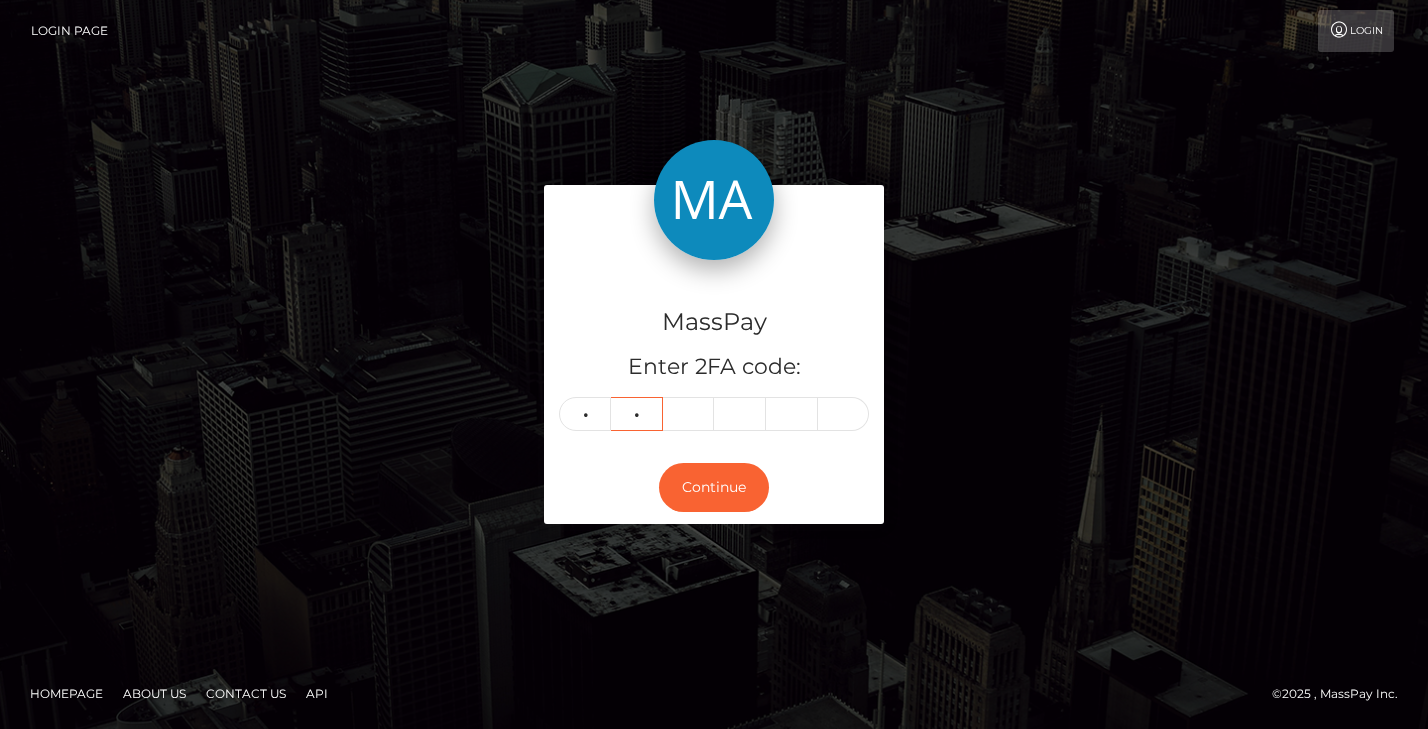type on "5" 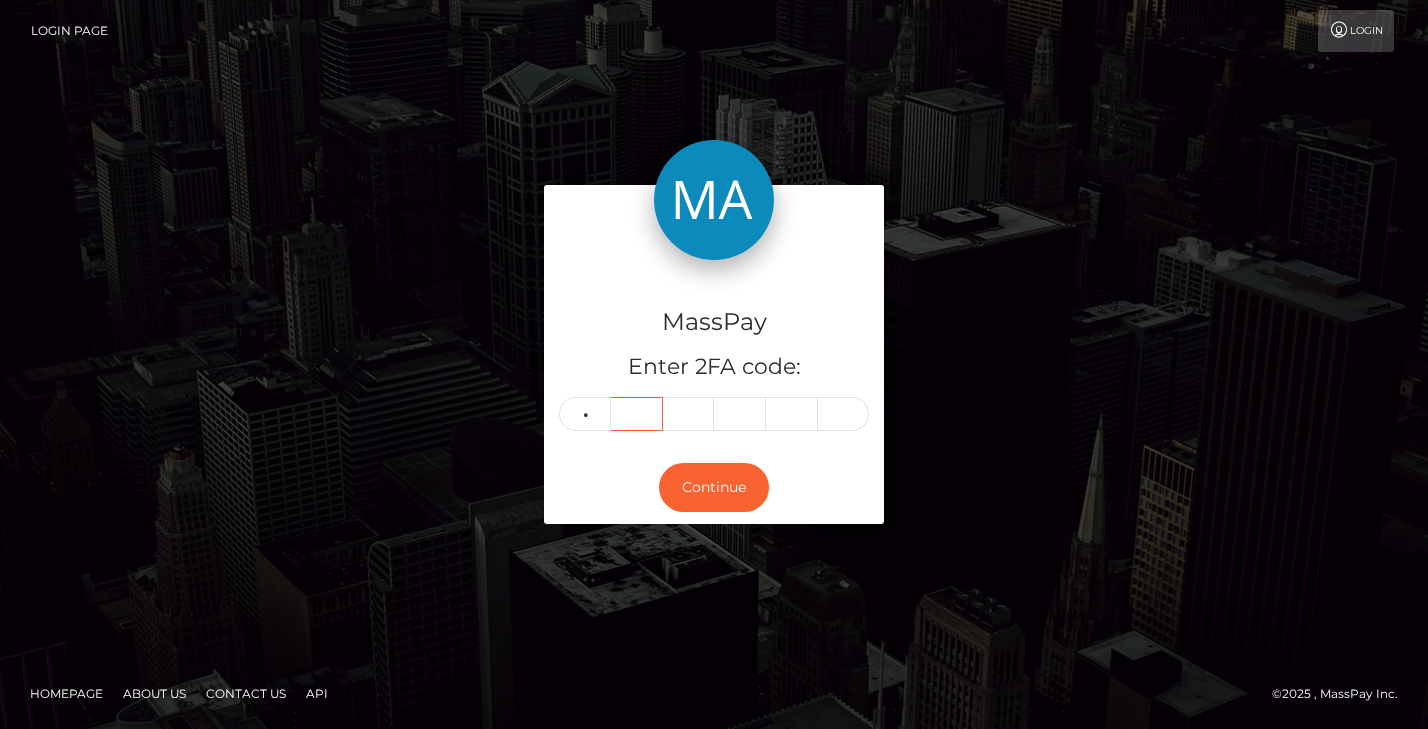 type 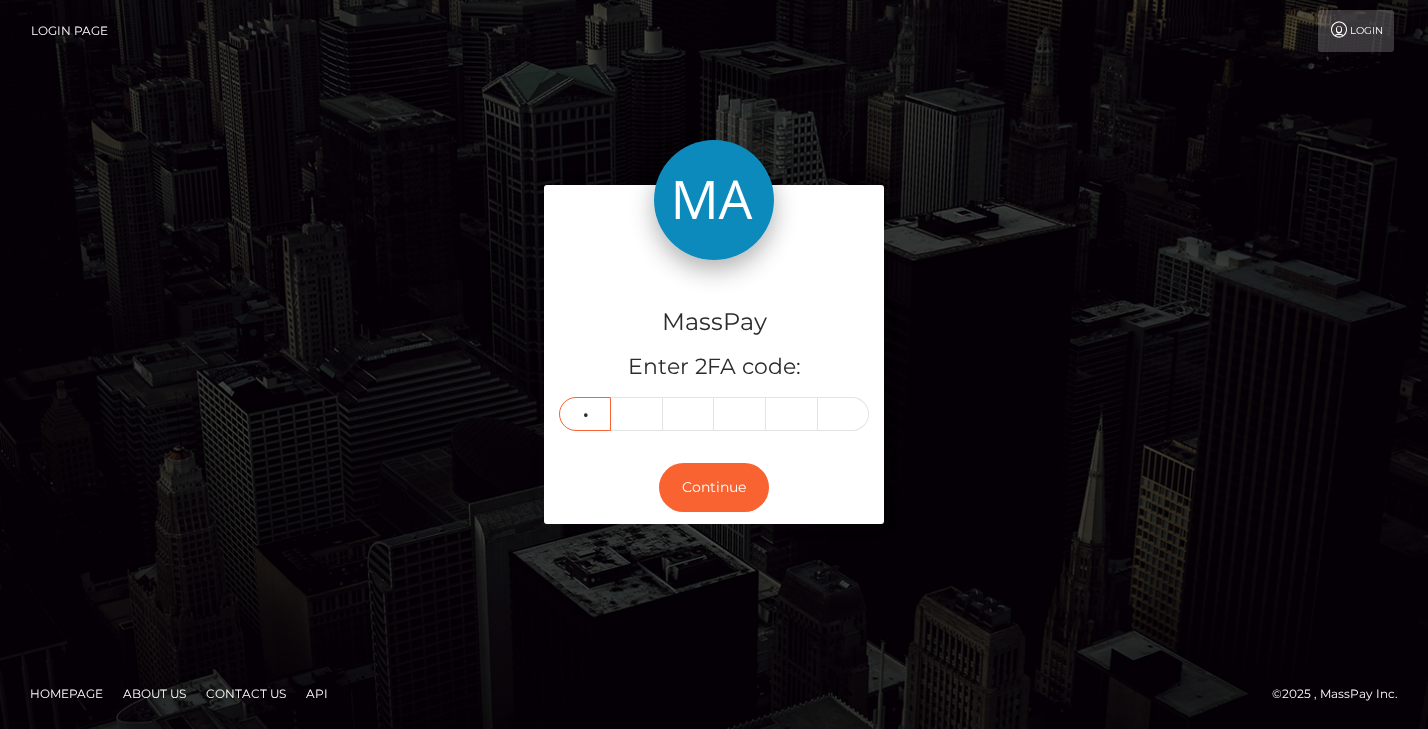 type on "0" 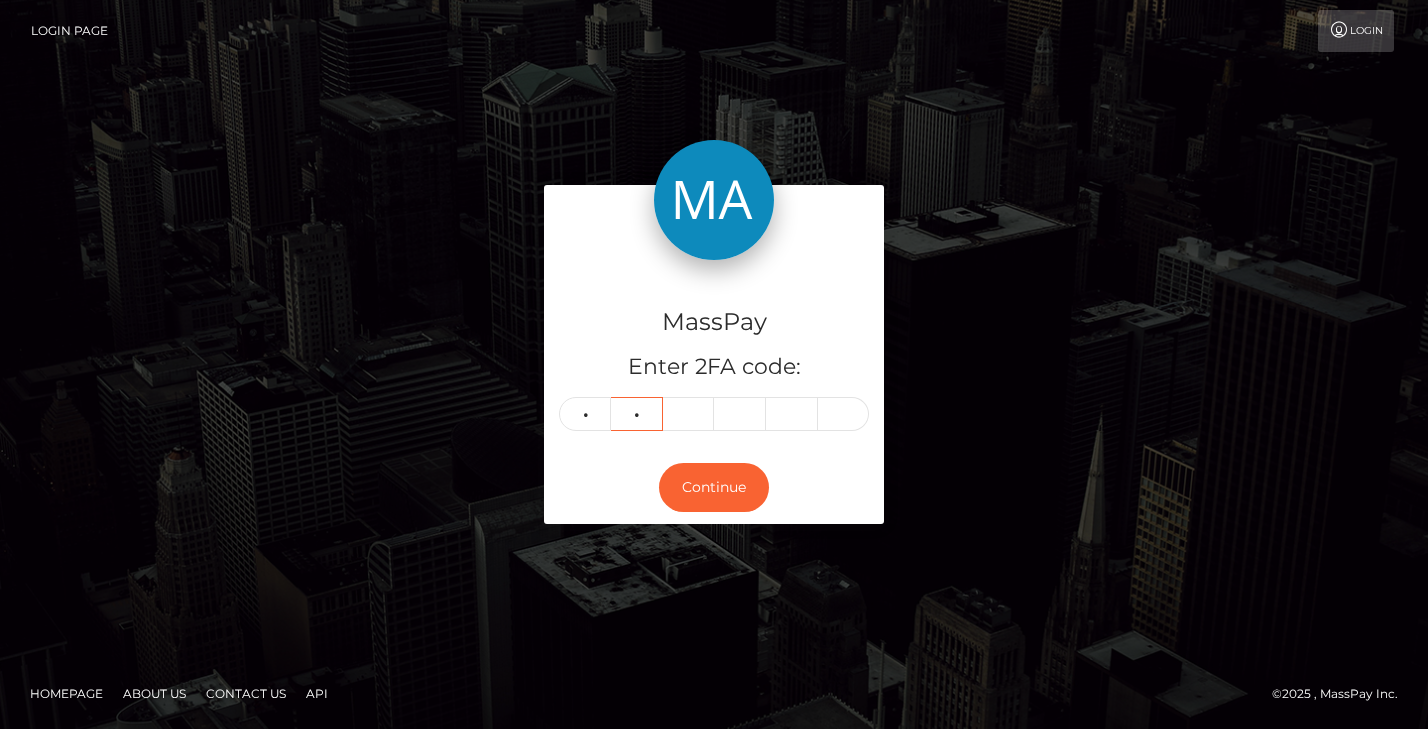 type on "3" 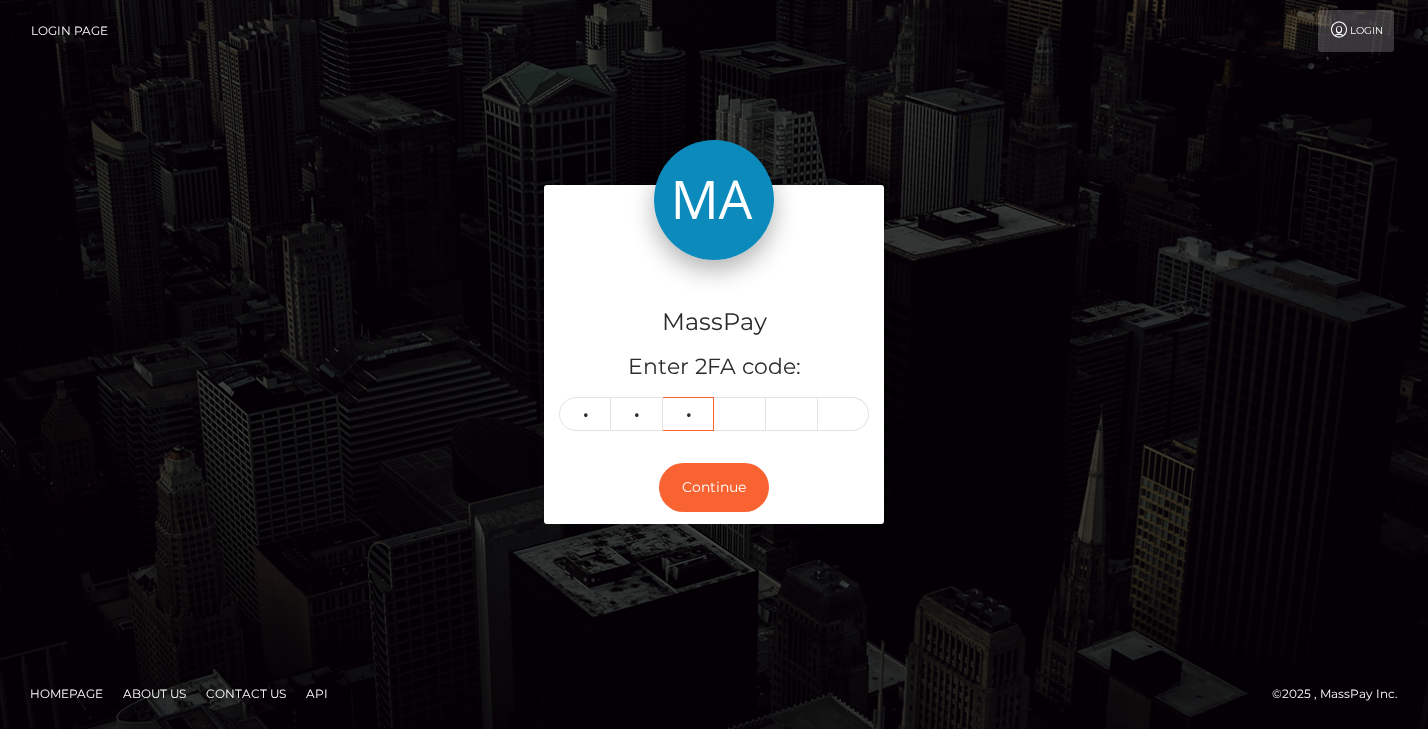 type on "6" 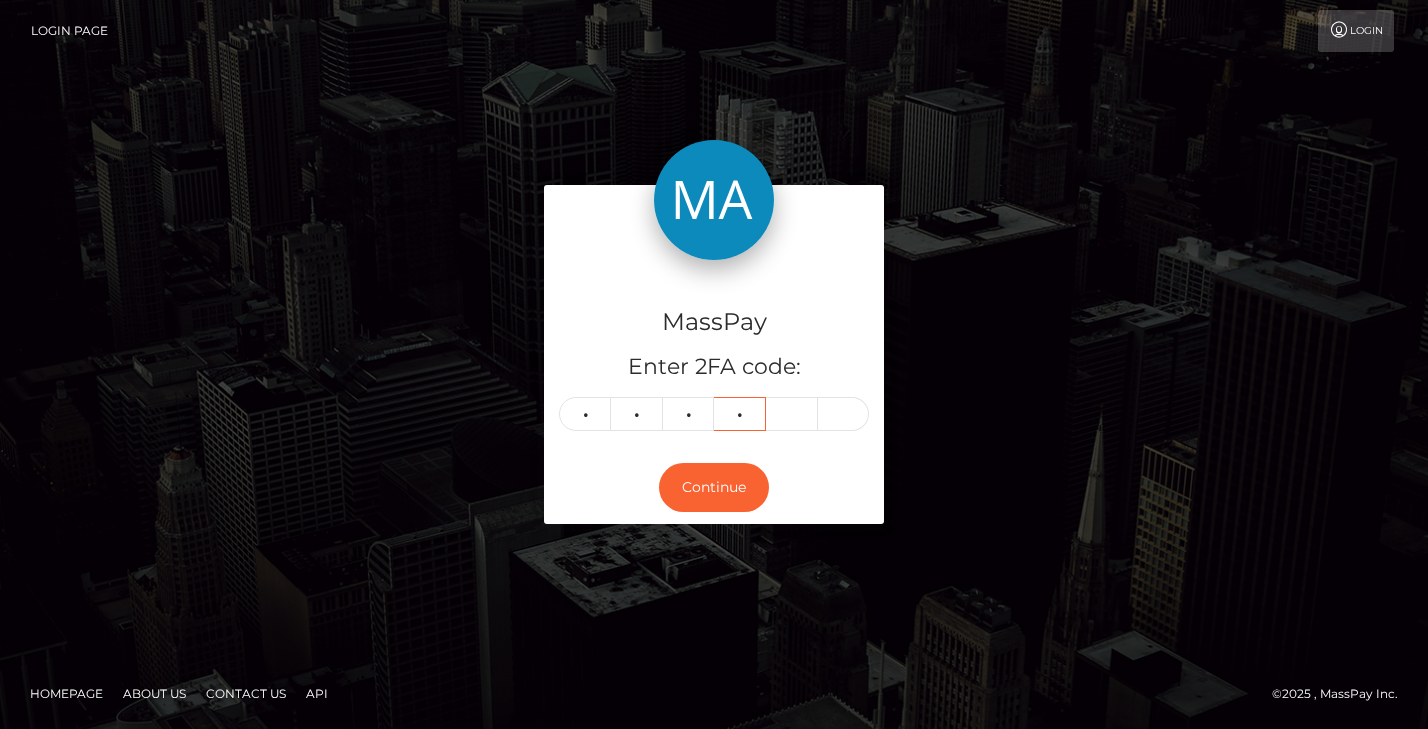 type on "9" 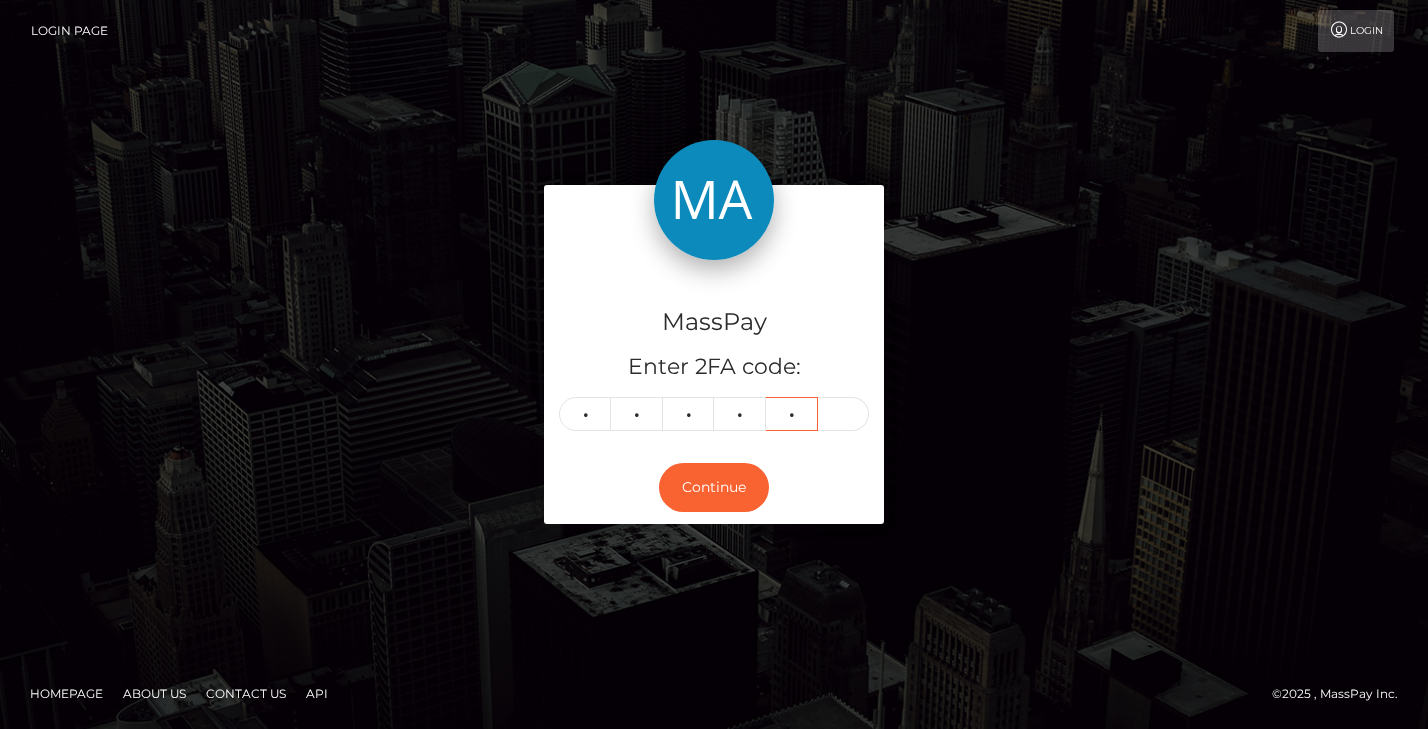 type on "1" 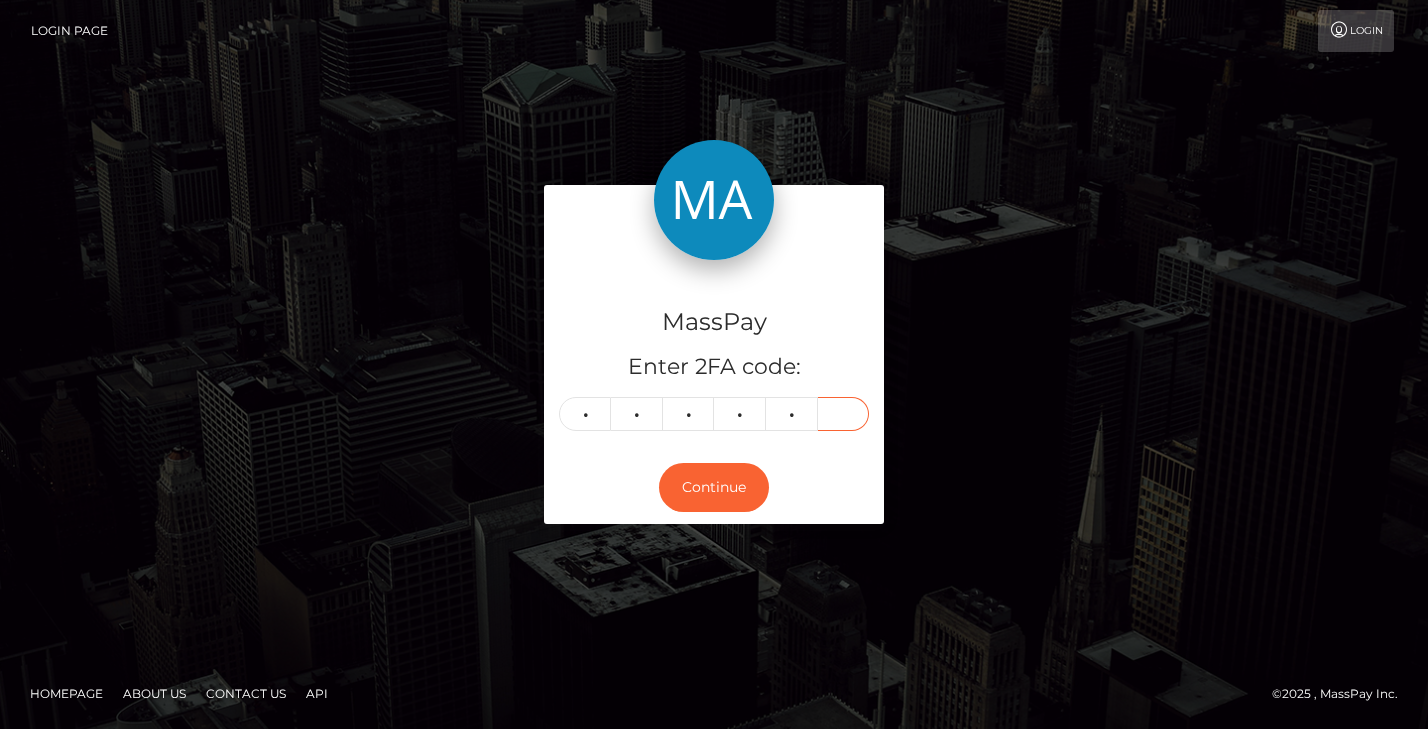 type on "4" 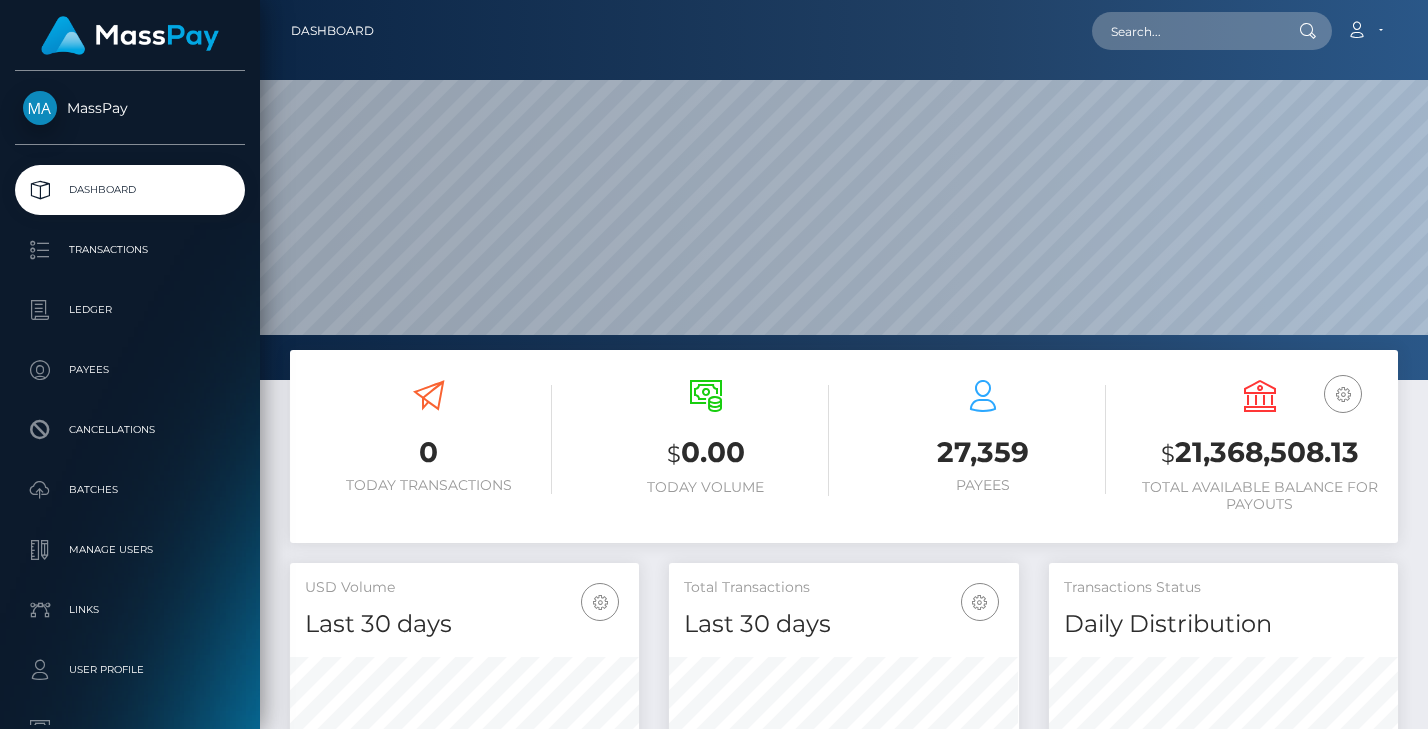 scroll, scrollTop: 0, scrollLeft: 0, axis: both 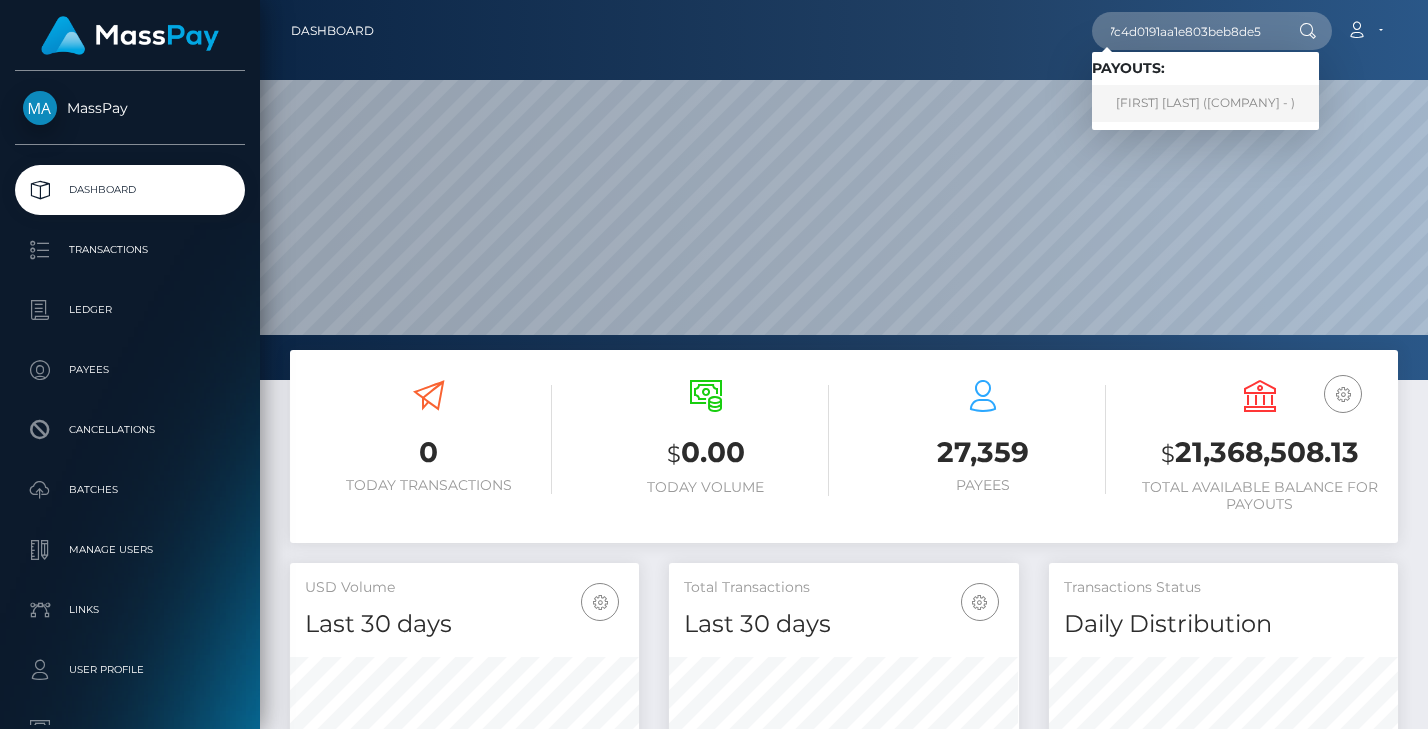 type on "025650f3447c4d0191aa1e803beb8de5" 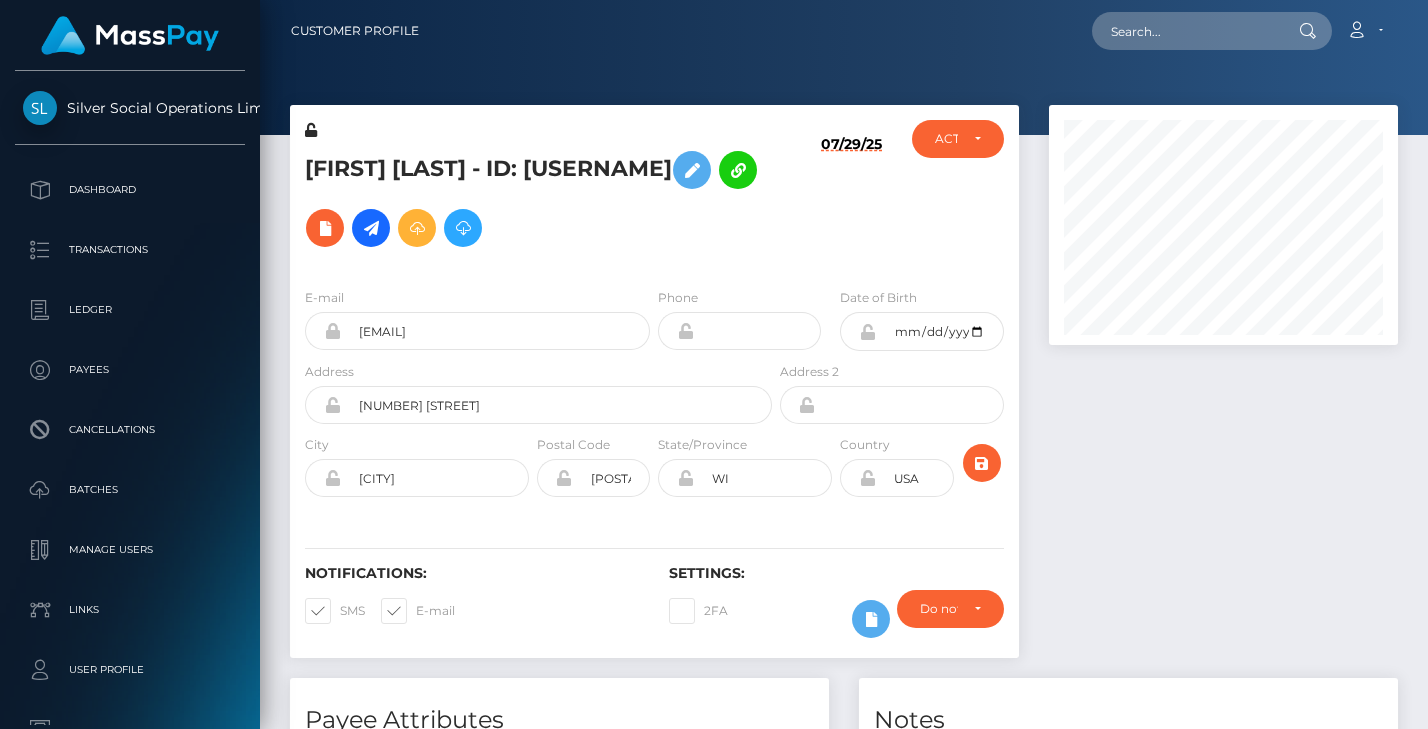 scroll, scrollTop: 0, scrollLeft: 0, axis: both 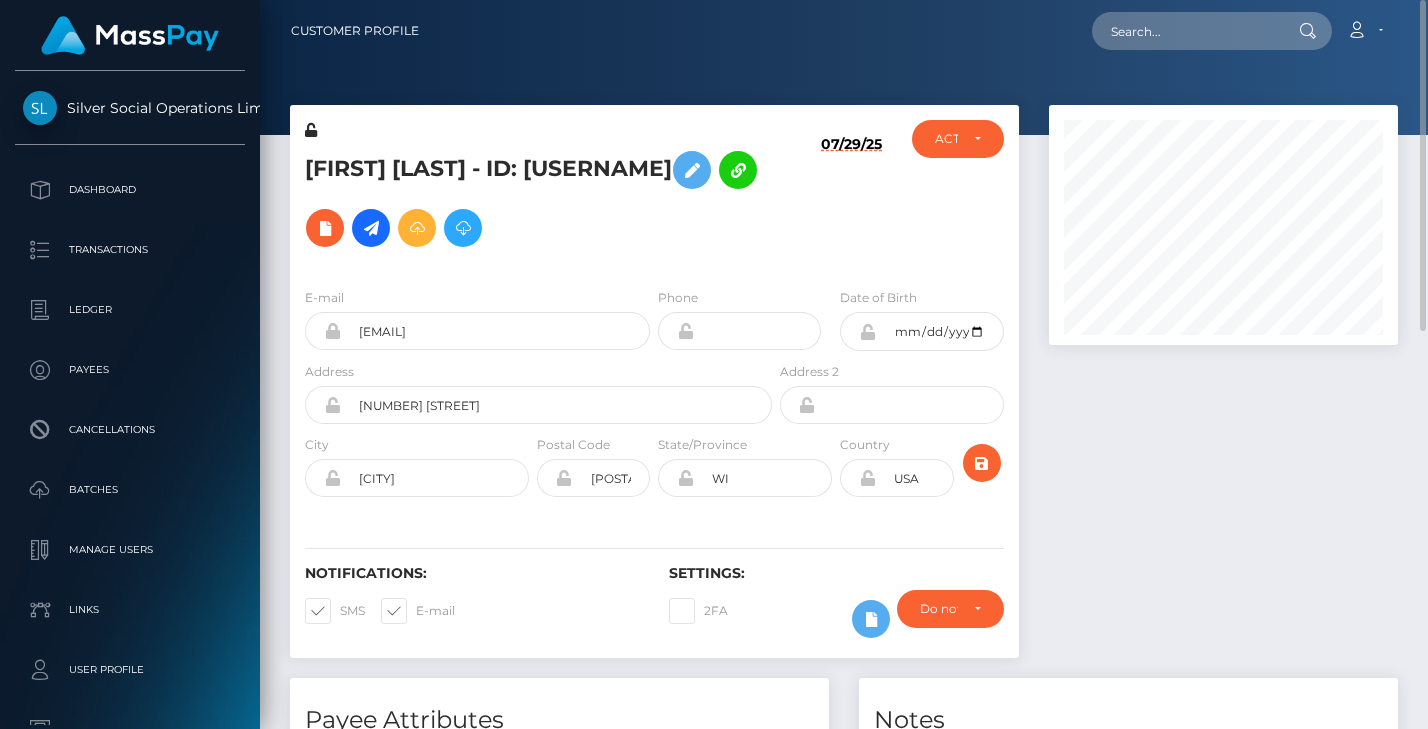 drag, startPoint x: 295, startPoint y: 145, endPoint x: 746, endPoint y: 160, distance: 451.2494 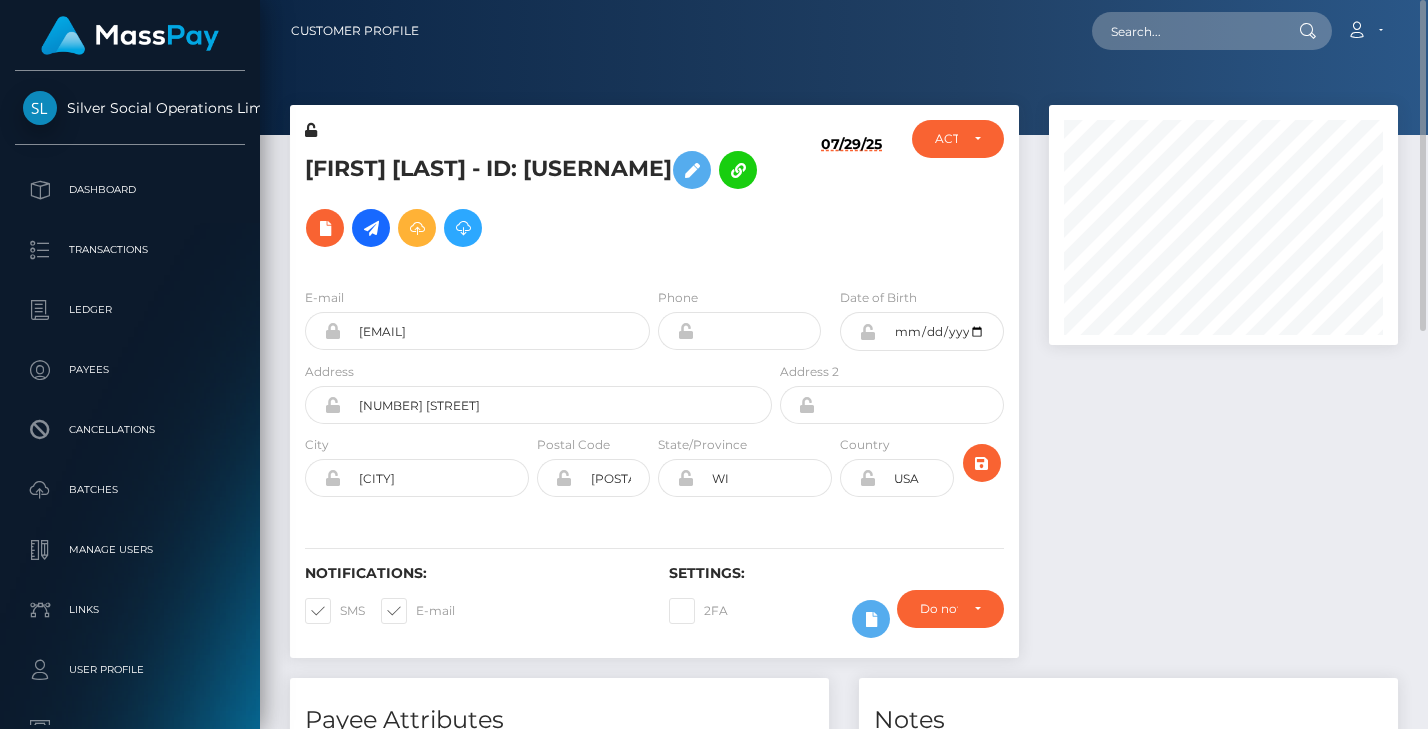 click on "[FIRST] [LAST]
- ID: [USERNAME]" at bounding box center [533, 196] 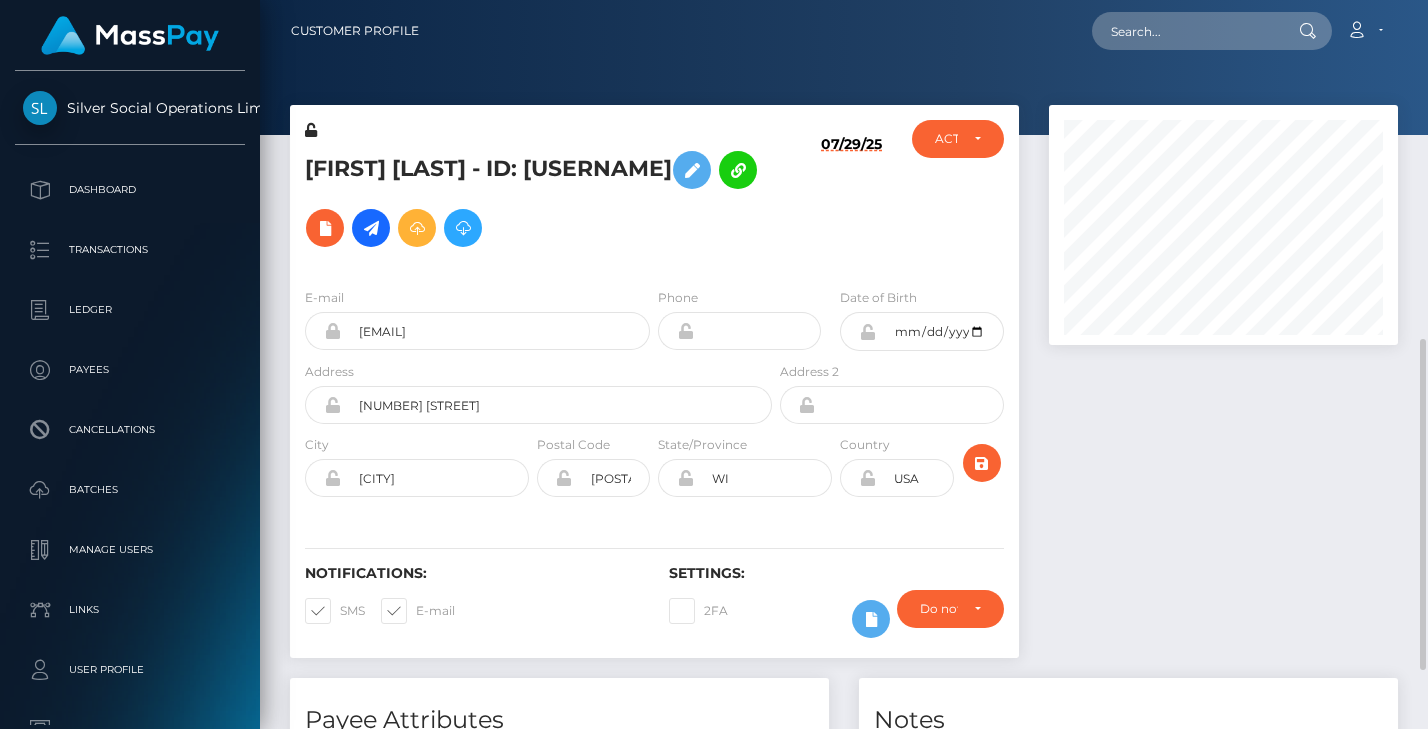 scroll, scrollTop: 233, scrollLeft: 0, axis: vertical 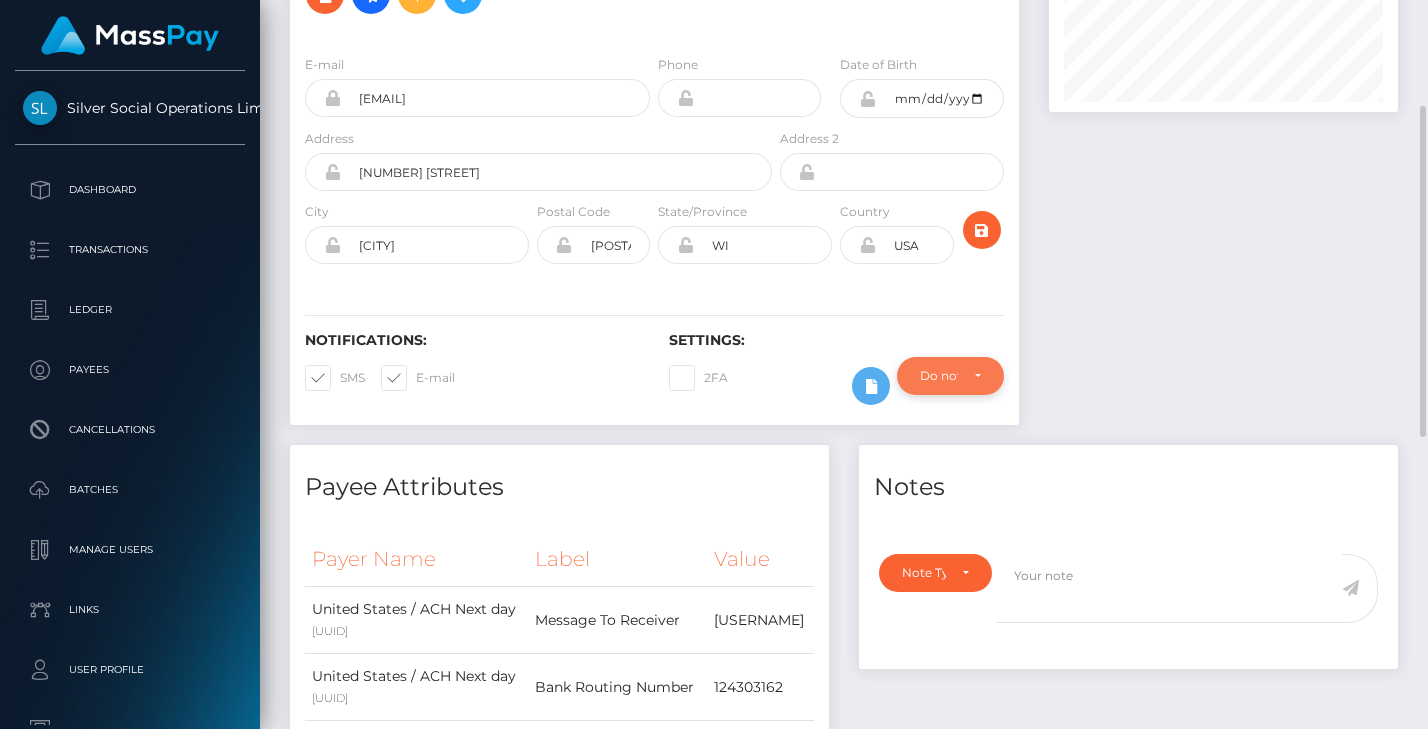 click on "Do not
require" at bounding box center [950, 376] 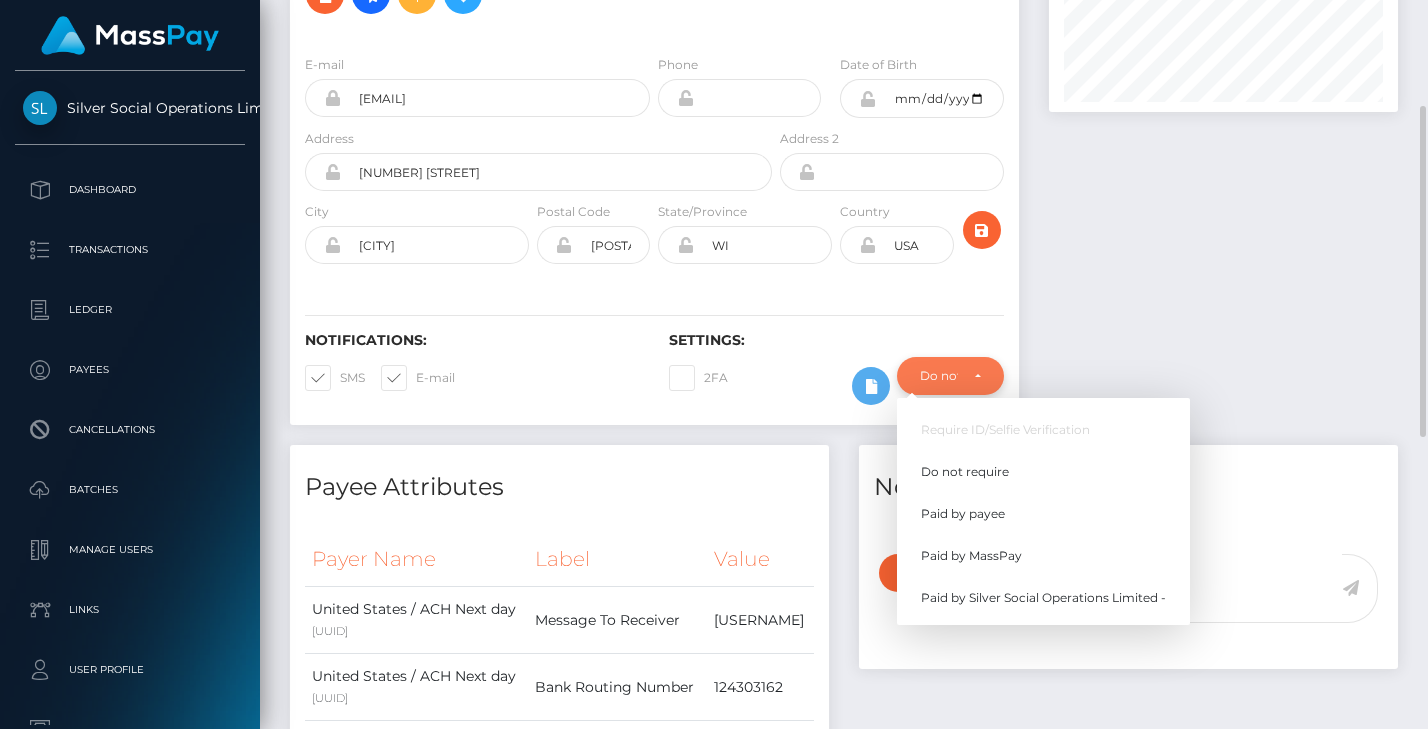 scroll, scrollTop: 240, scrollLeft: 350, axis: both 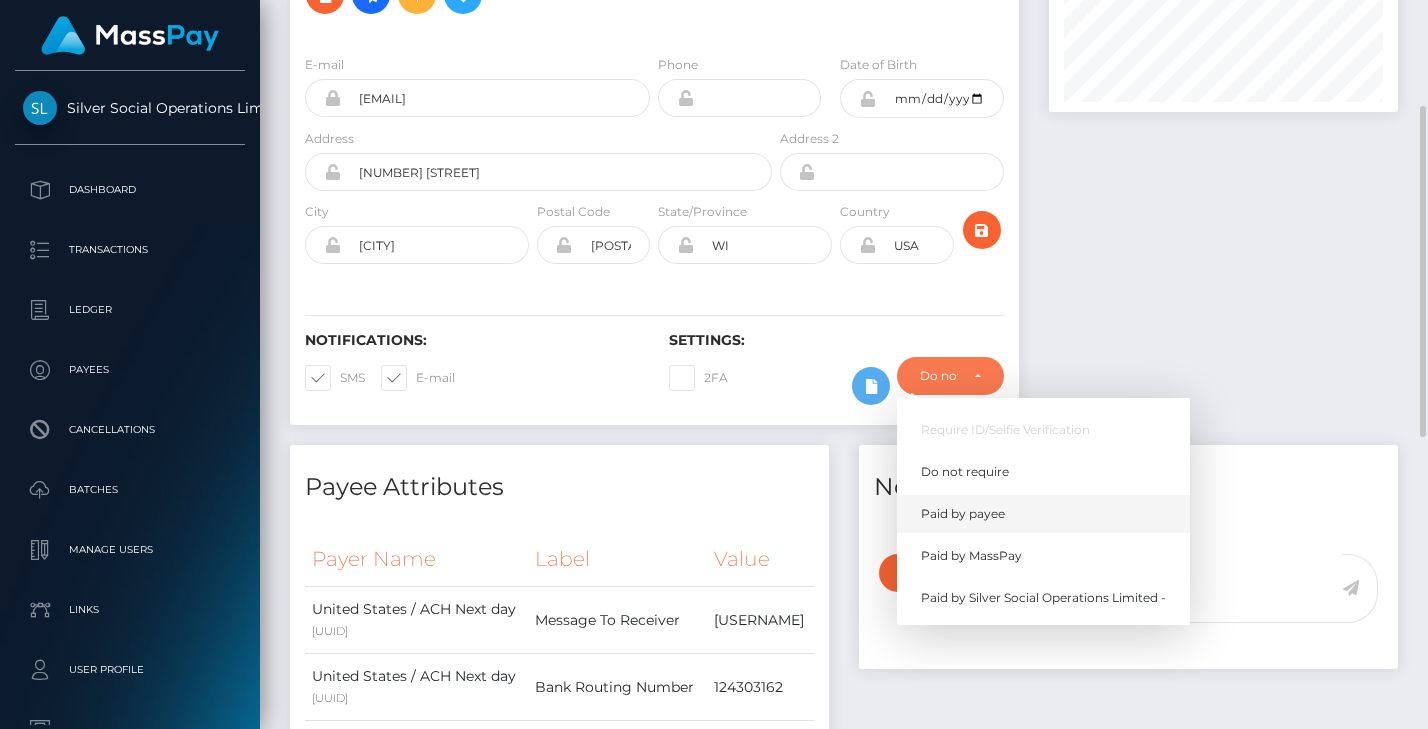 click on "Paid by
payee" at bounding box center (963, 514) 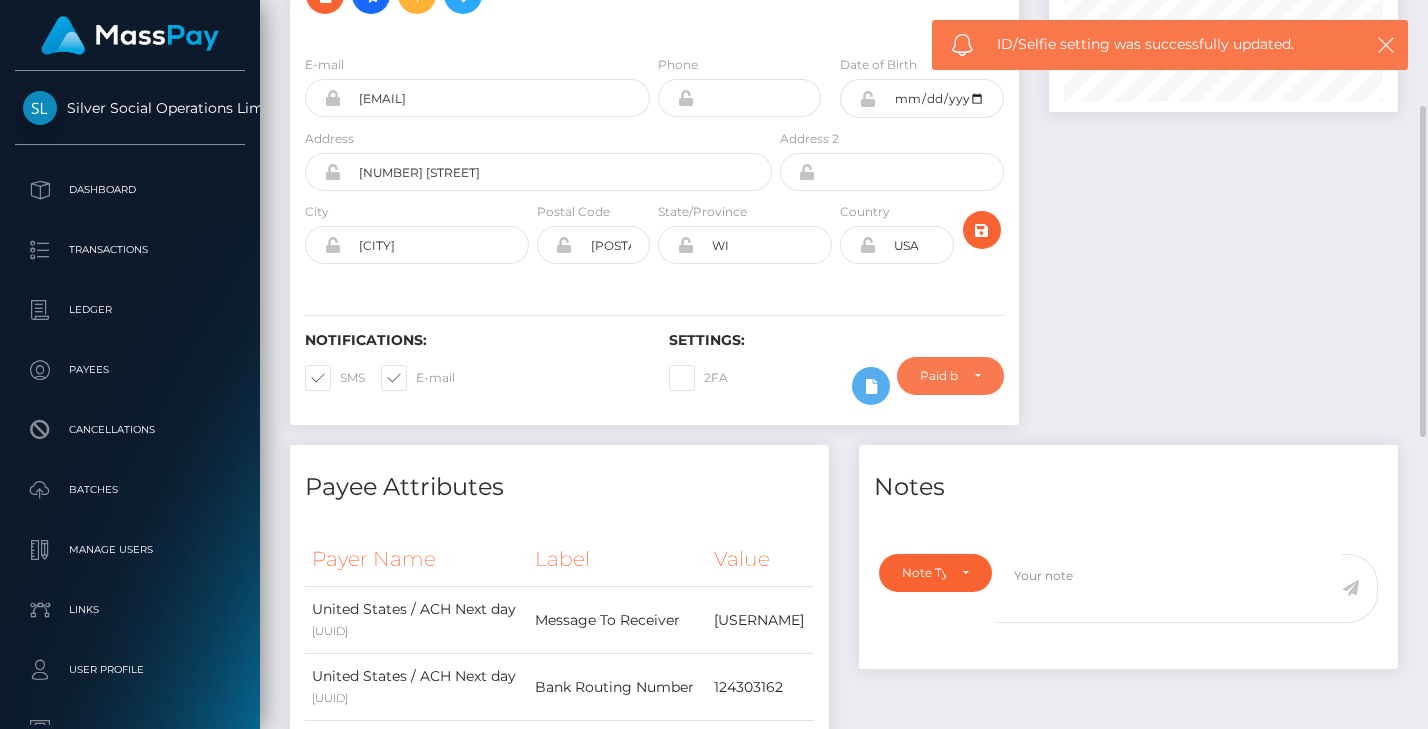 scroll, scrollTop: 0, scrollLeft: 0, axis: both 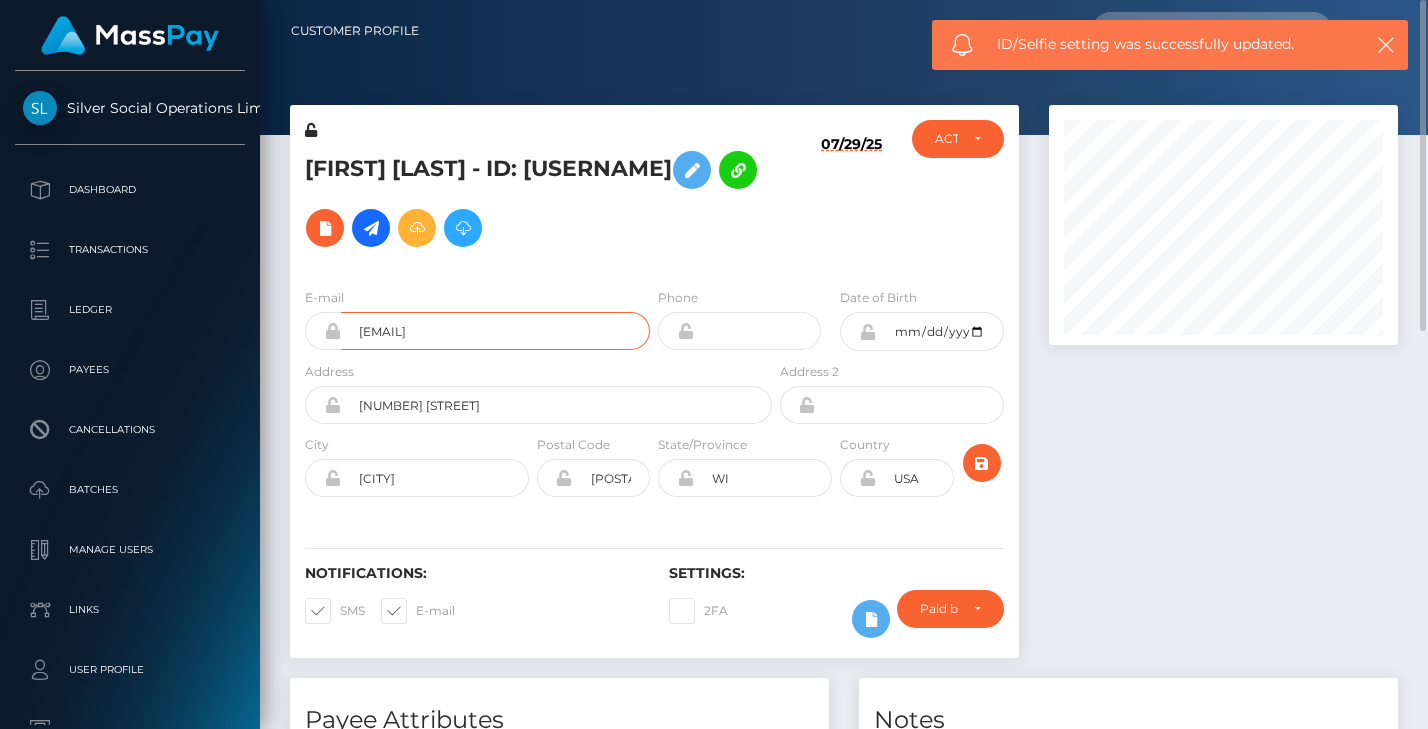 click on "galinolwhitenton8ml6@outlook.com" at bounding box center (495, 331) 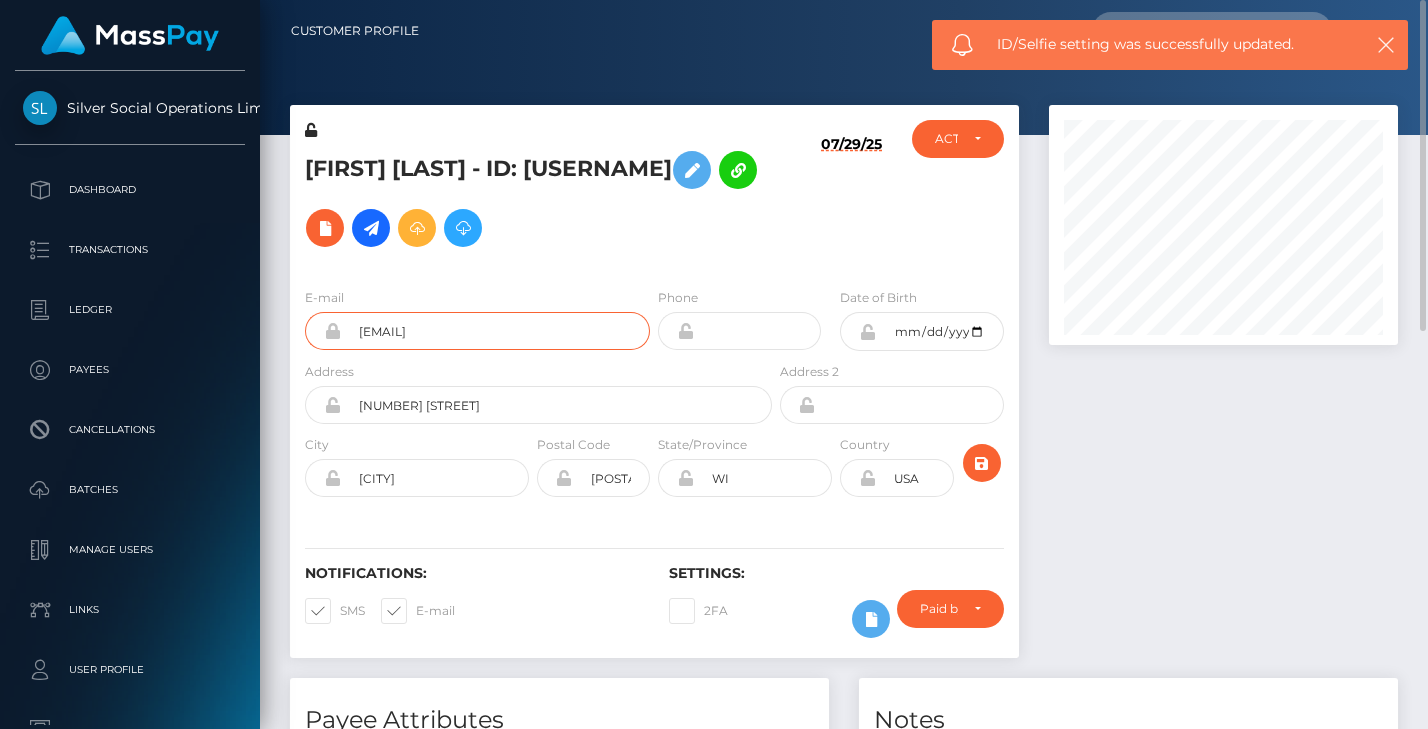 click on "galinolwhitenton8ml6@outlook.com" at bounding box center [495, 331] 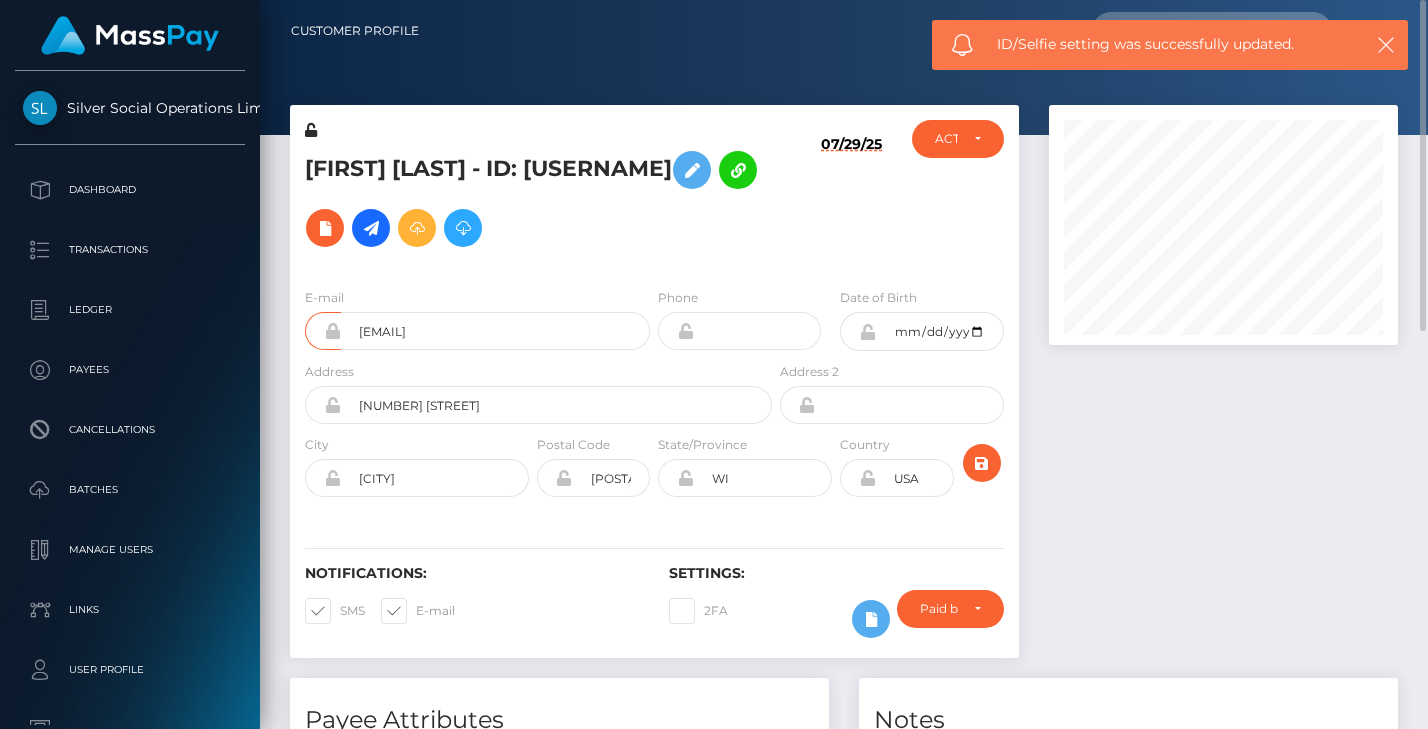 click on "HENRY C  YIM
- ID: jackpota-245954897" at bounding box center [533, 196] 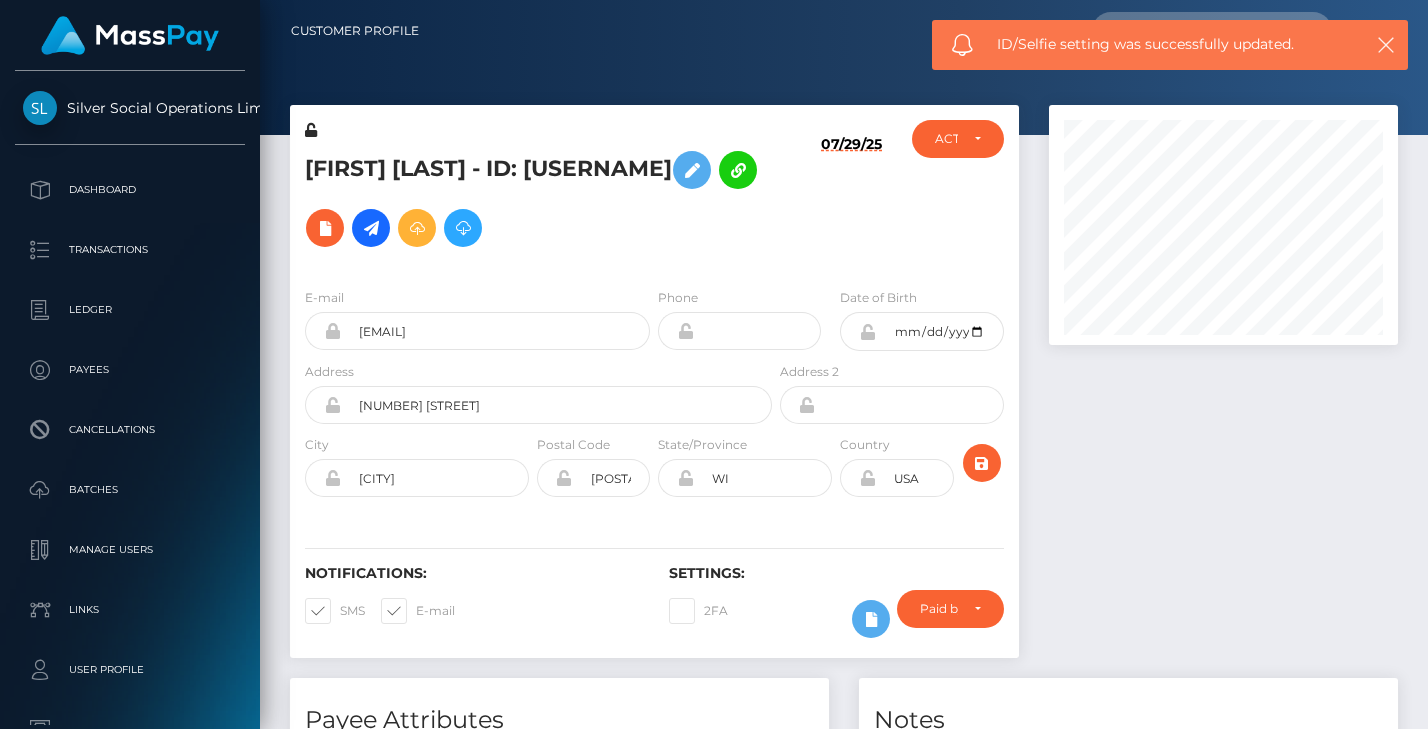scroll, scrollTop: 874, scrollLeft: 0, axis: vertical 